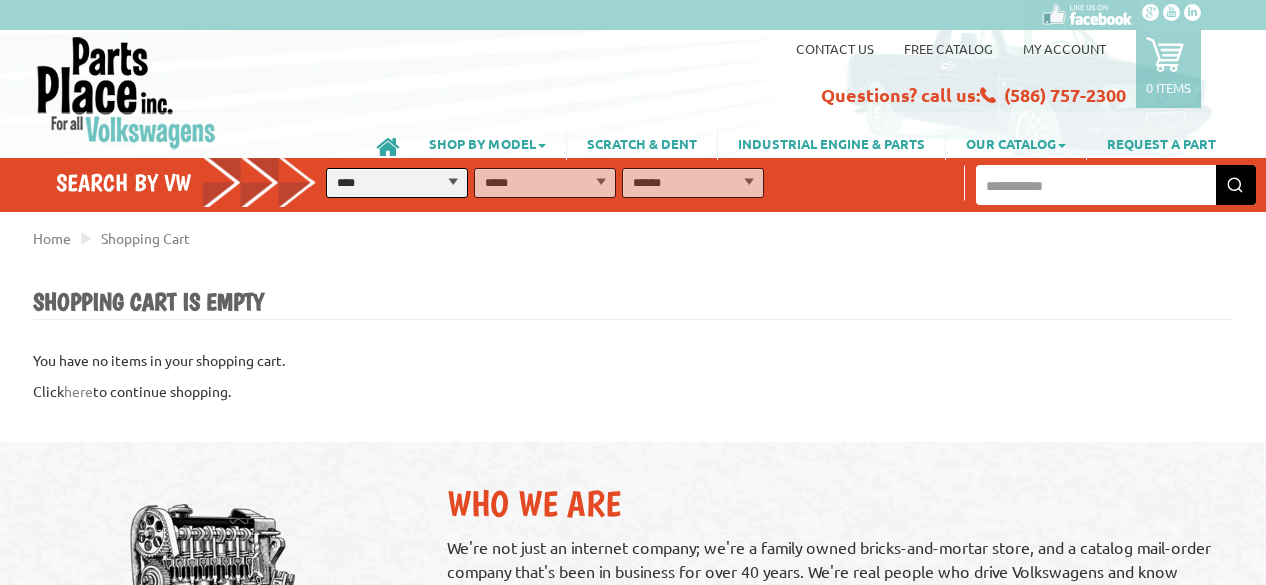 scroll, scrollTop: 0, scrollLeft: 0, axis: both 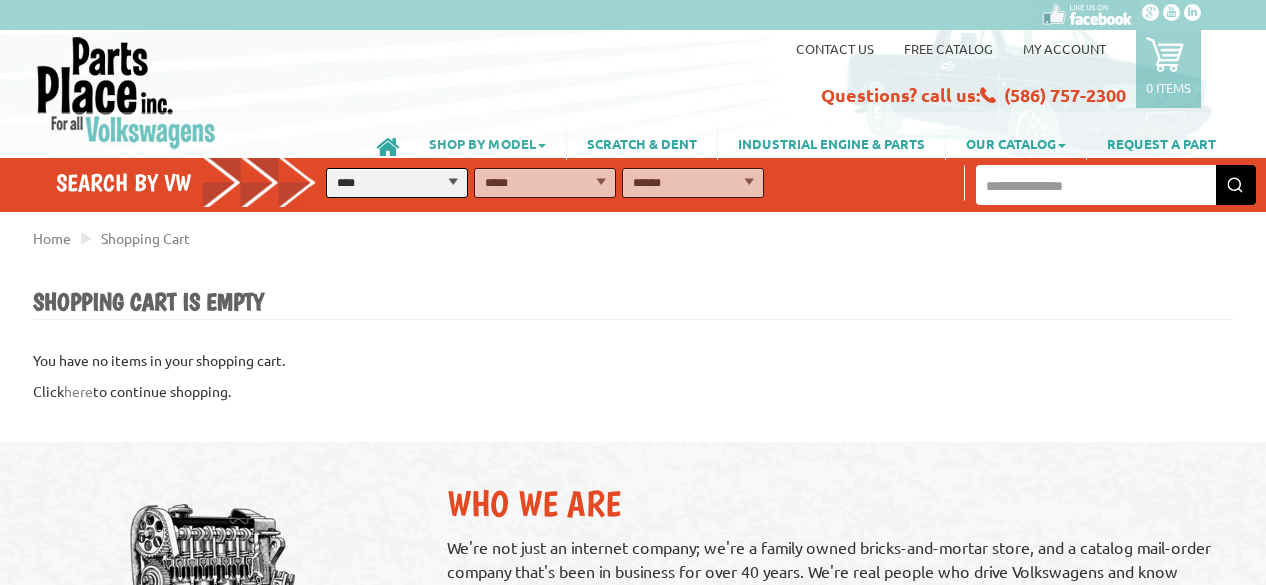 click on "SHOP BY MODEL" at bounding box center [487, 143] 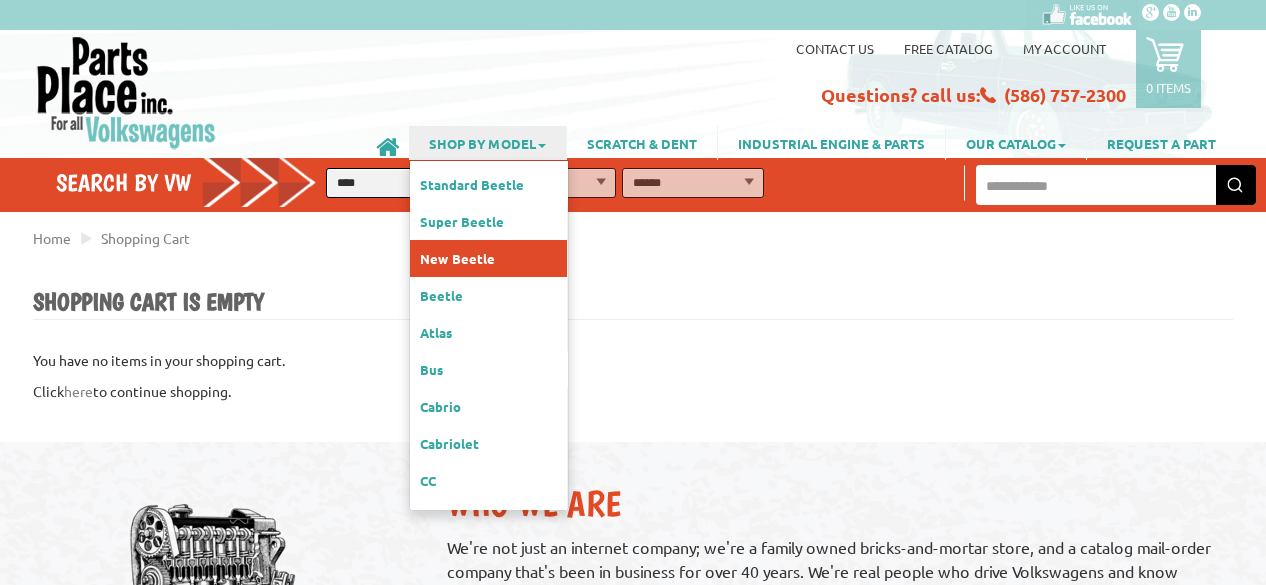 click on "New Beetle" at bounding box center [488, 258] 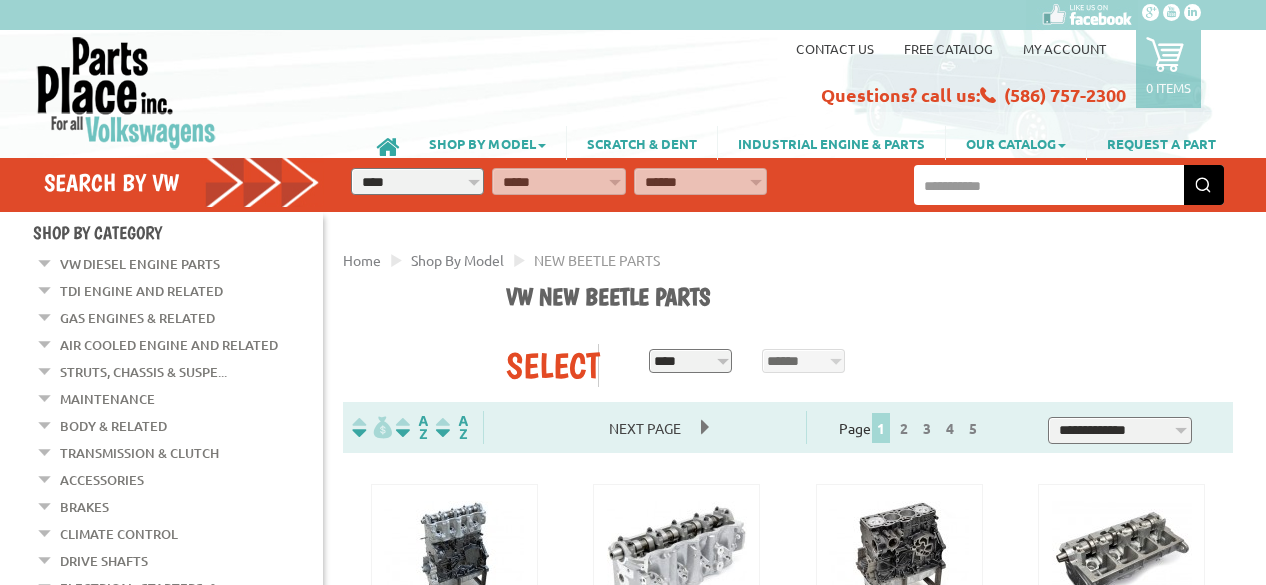 scroll, scrollTop: 0, scrollLeft: 0, axis: both 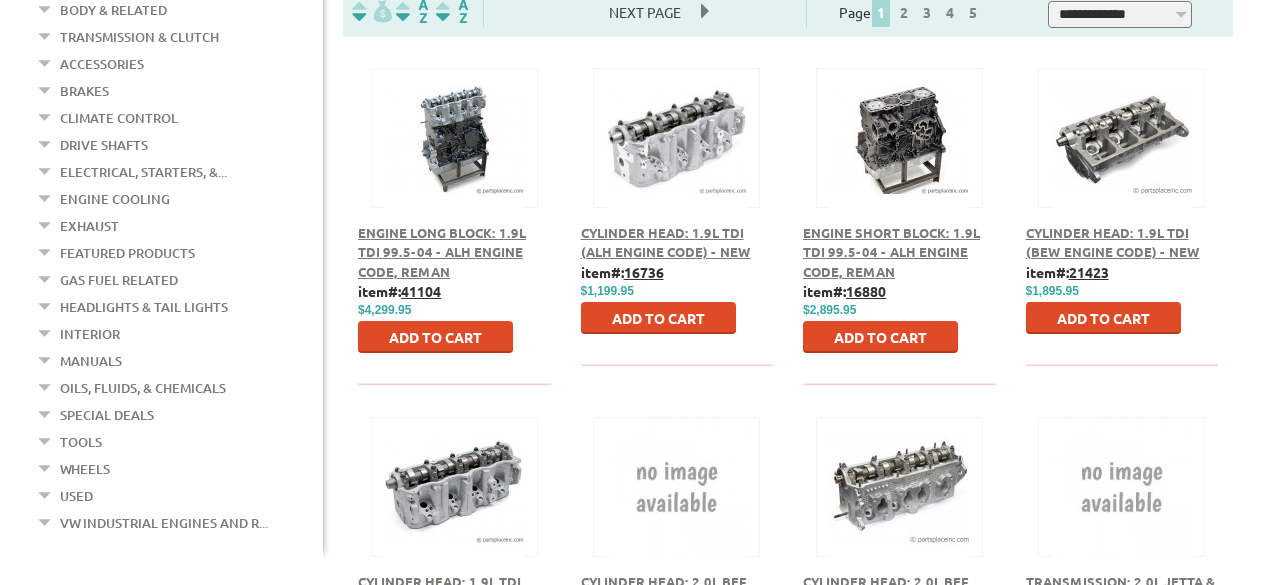 click on "Engine Long Block: 1.9L TDI 99.5-04 - ALH Engine Code, Reman" at bounding box center [442, 252] 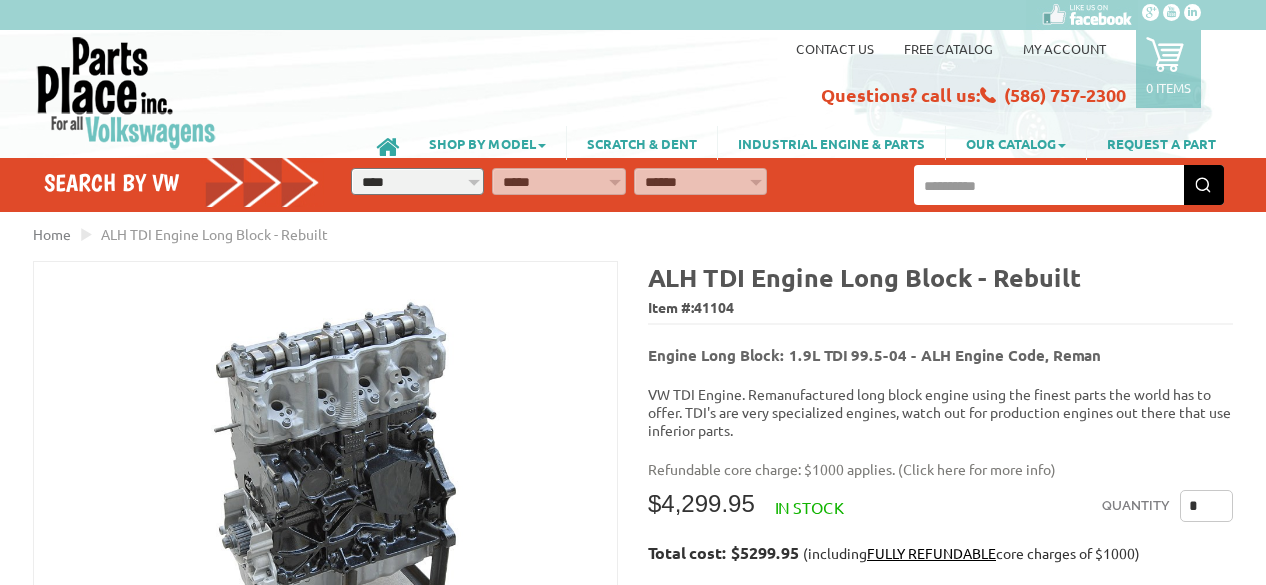 scroll, scrollTop: 0, scrollLeft: 0, axis: both 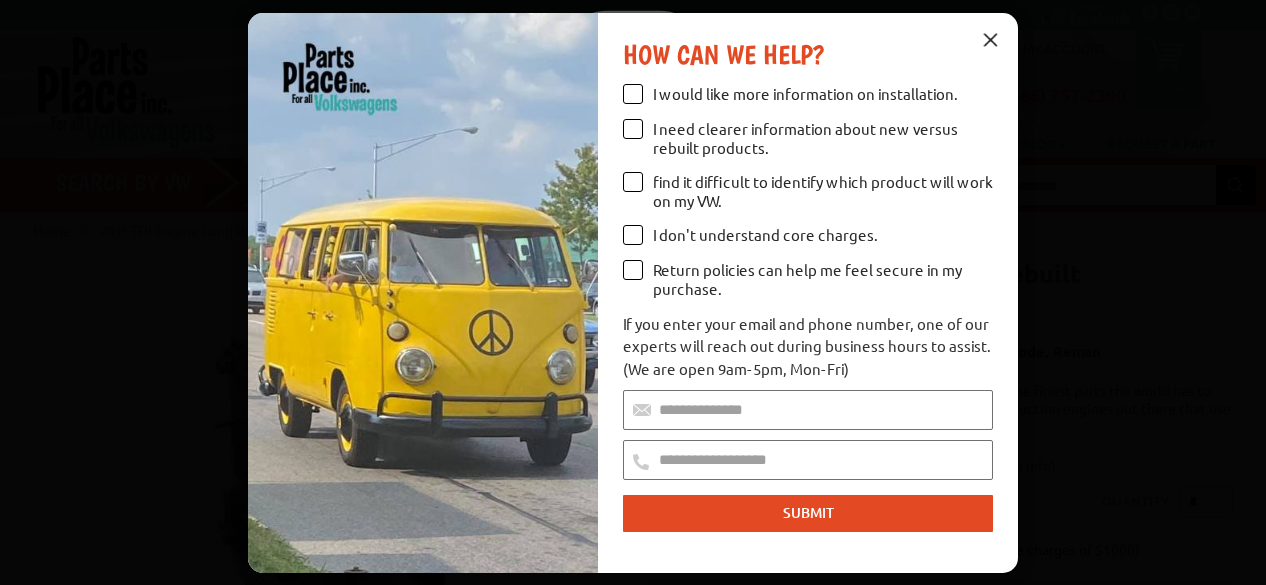 click at bounding box center (990, 40) 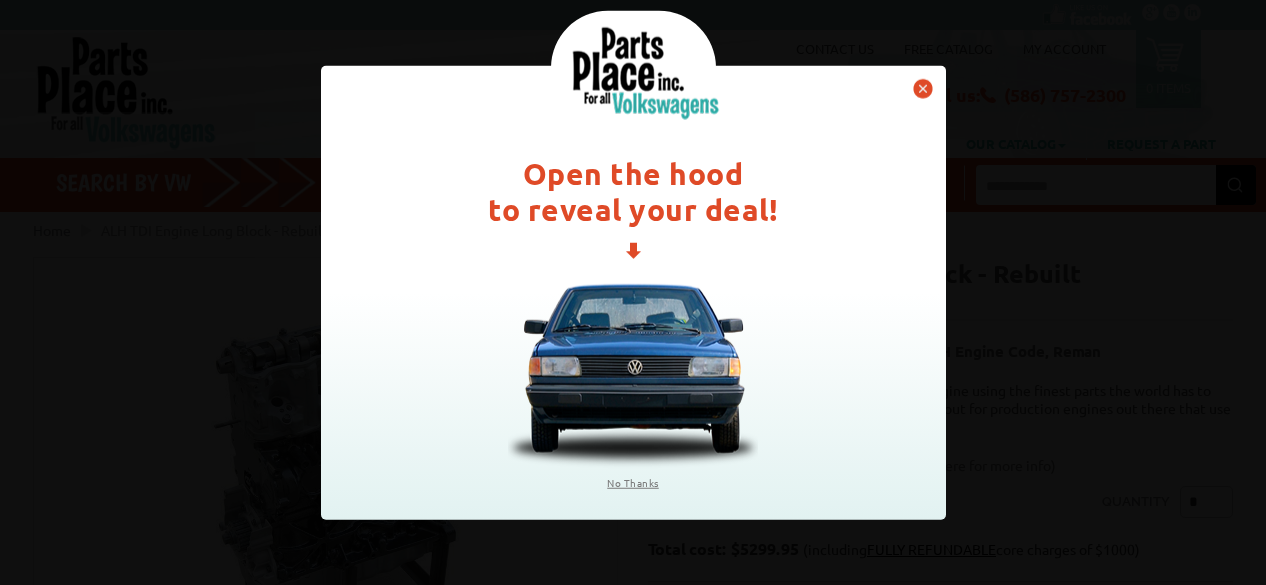 click at bounding box center (923, 88) 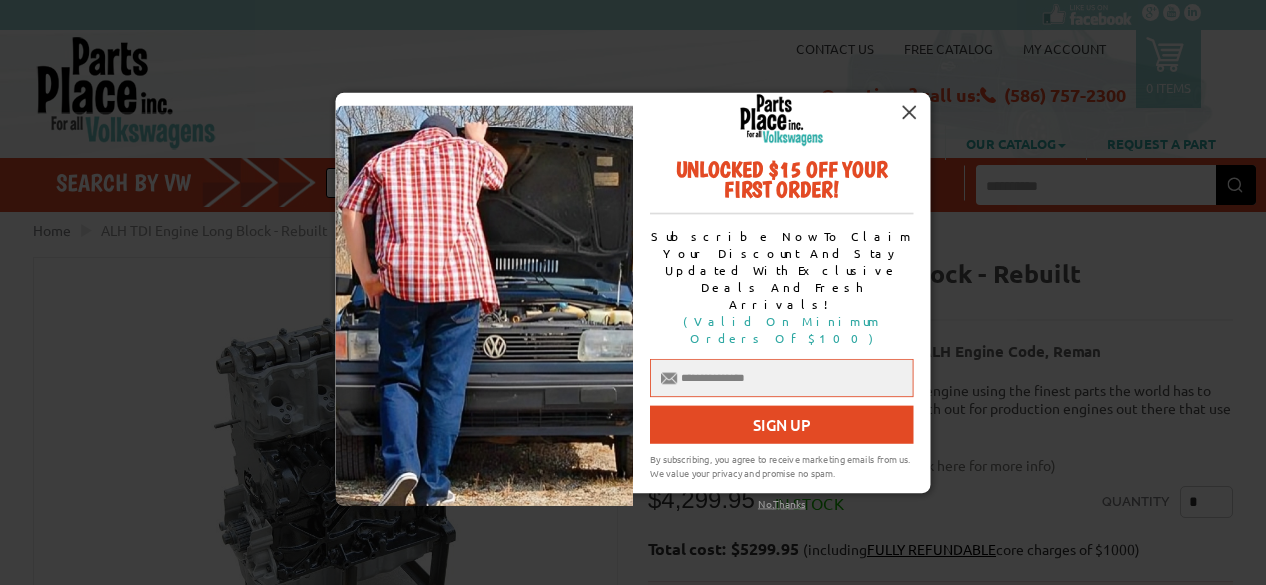 click at bounding box center (909, 112) 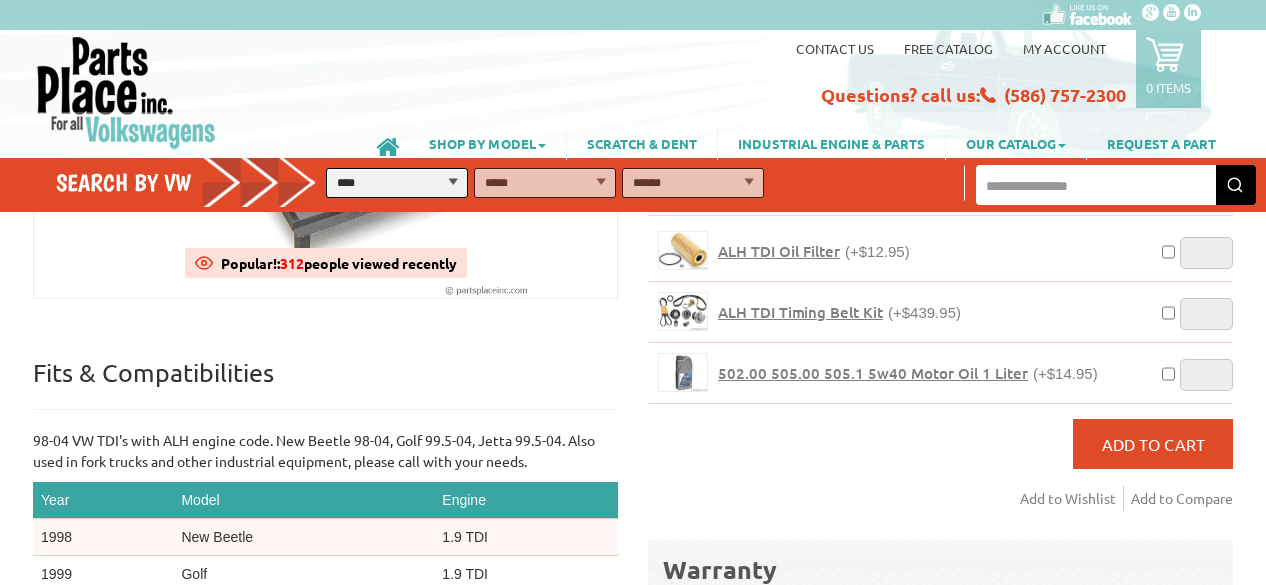 scroll, scrollTop: 589, scrollLeft: 0, axis: vertical 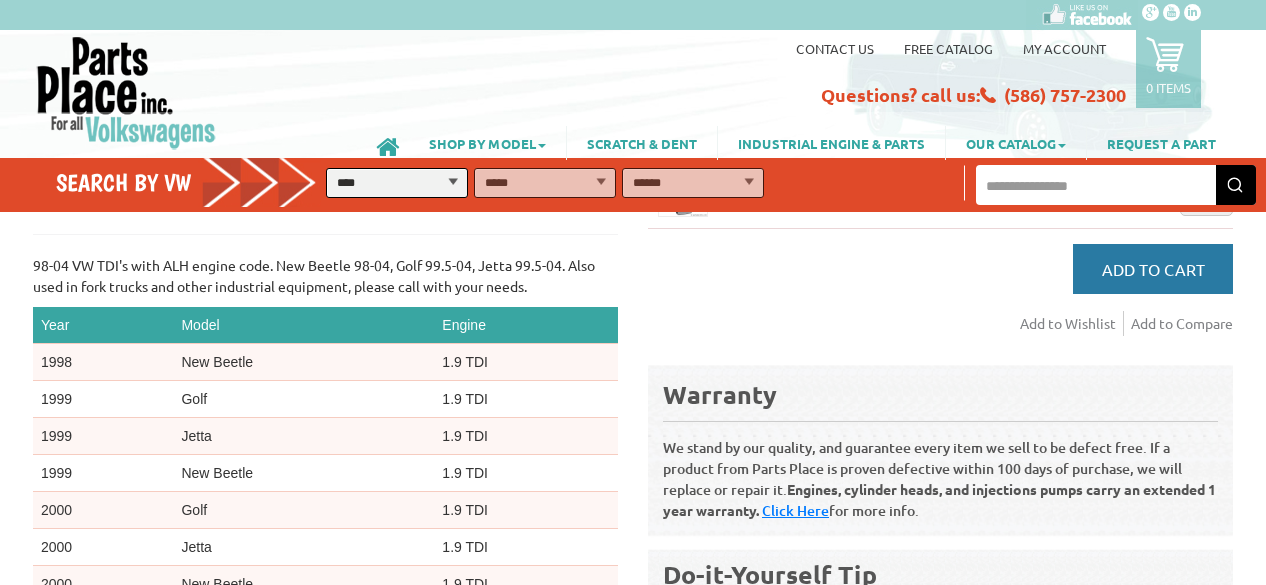 click on "Add to Cart" at bounding box center (1153, 269) 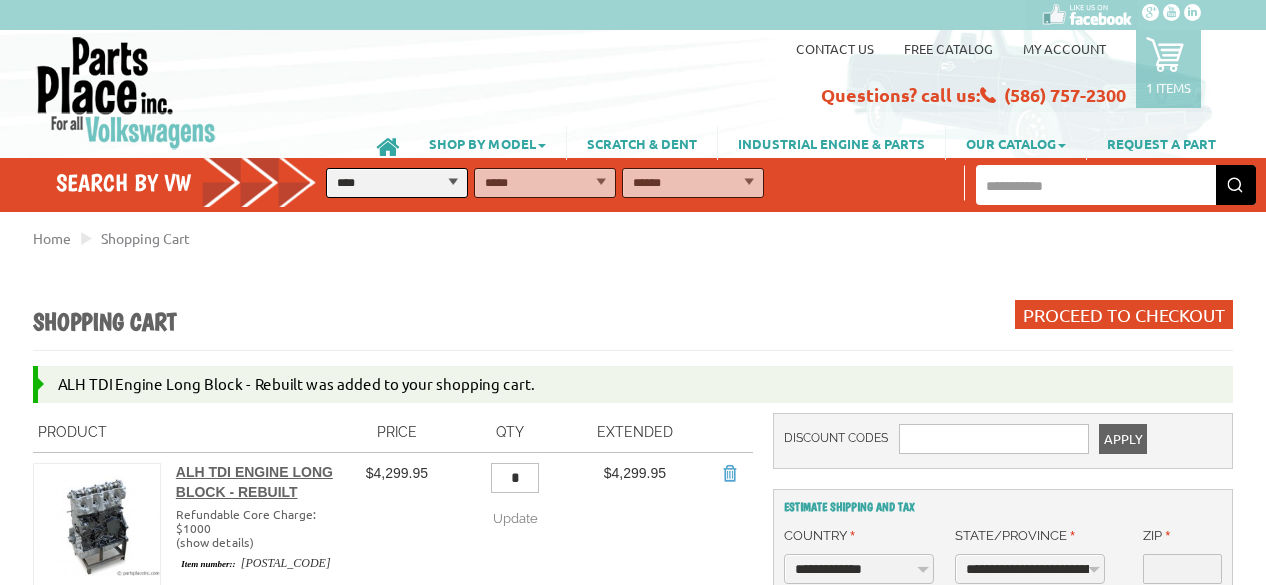 scroll, scrollTop: 0, scrollLeft: 0, axis: both 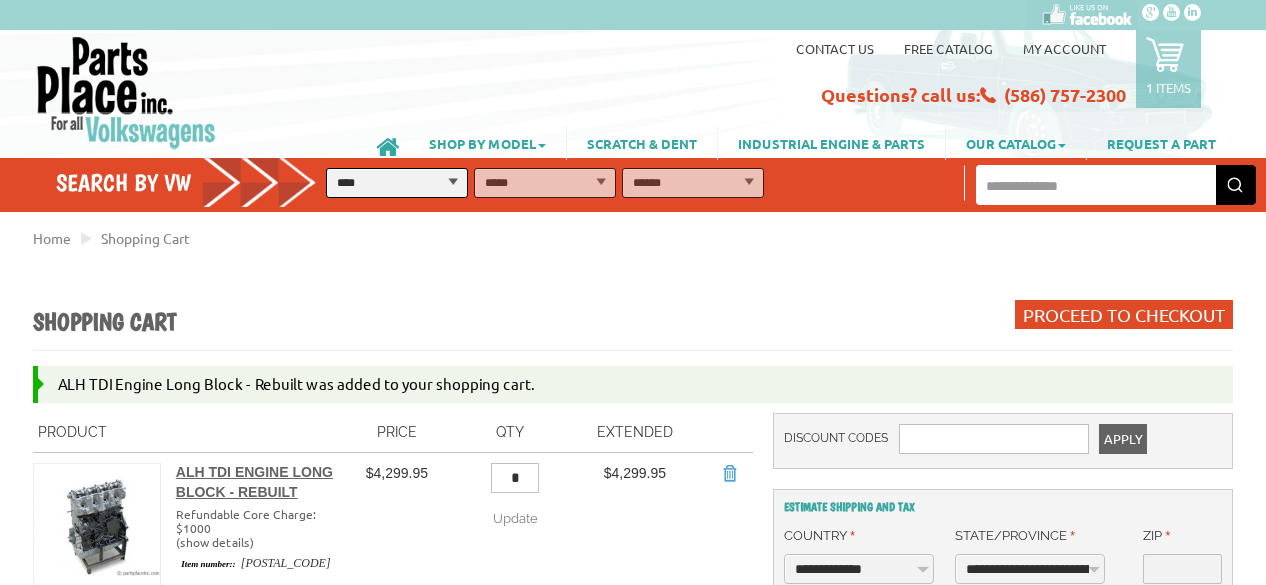 click on "Home
Shopping Cart" at bounding box center (633, 238) 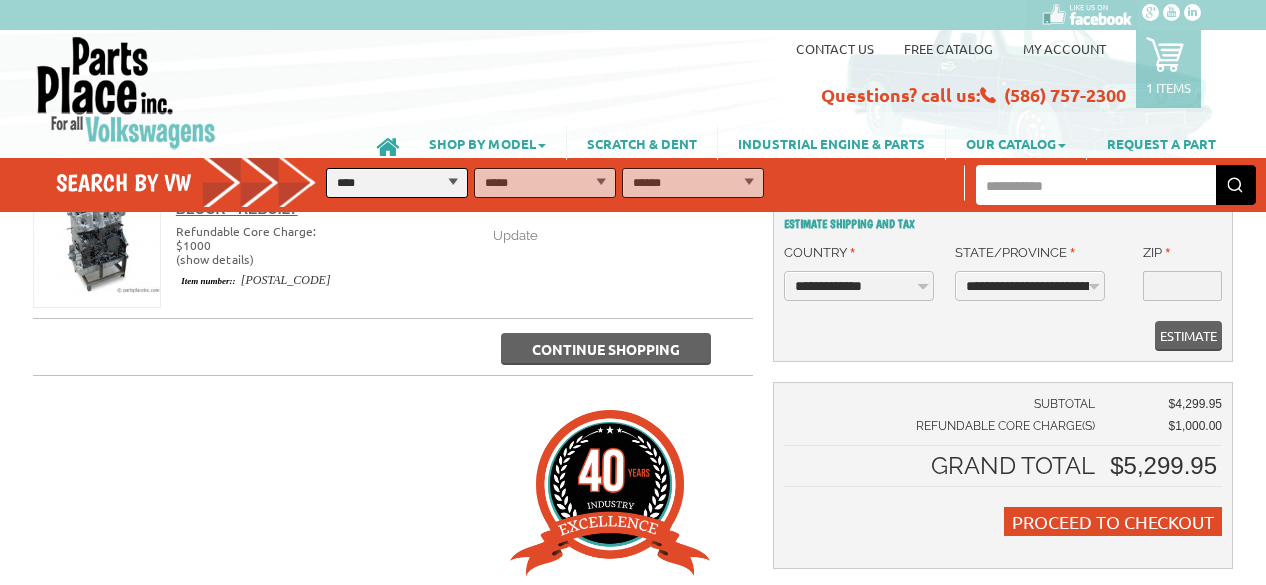 scroll, scrollTop: 288, scrollLeft: 0, axis: vertical 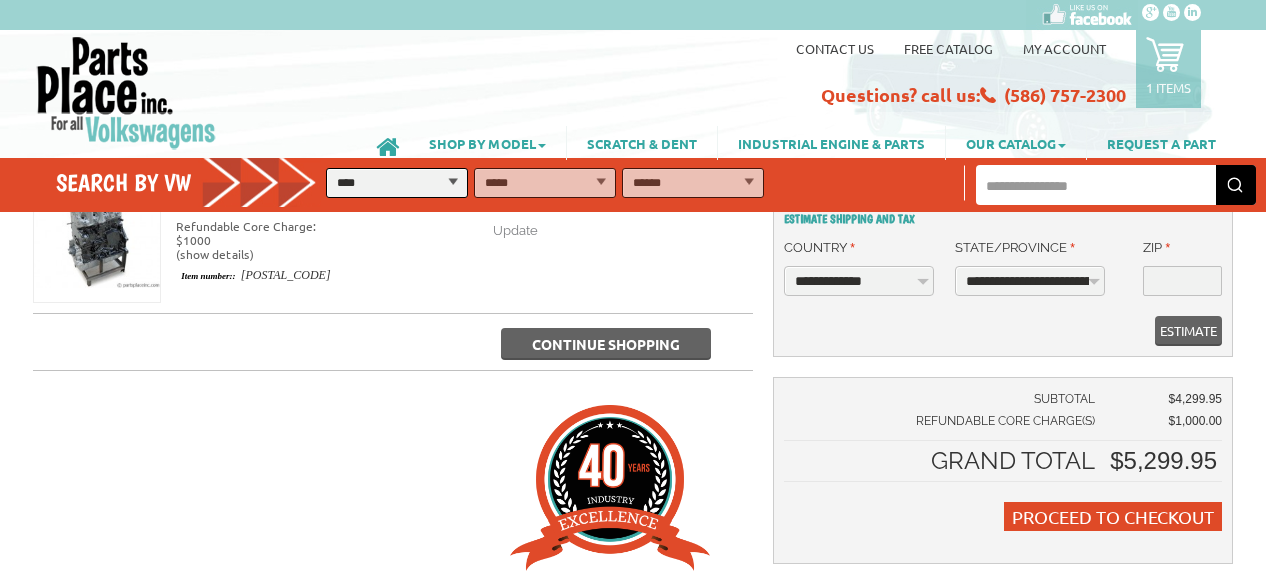 click on "Continue Shopping" at bounding box center (606, 344) 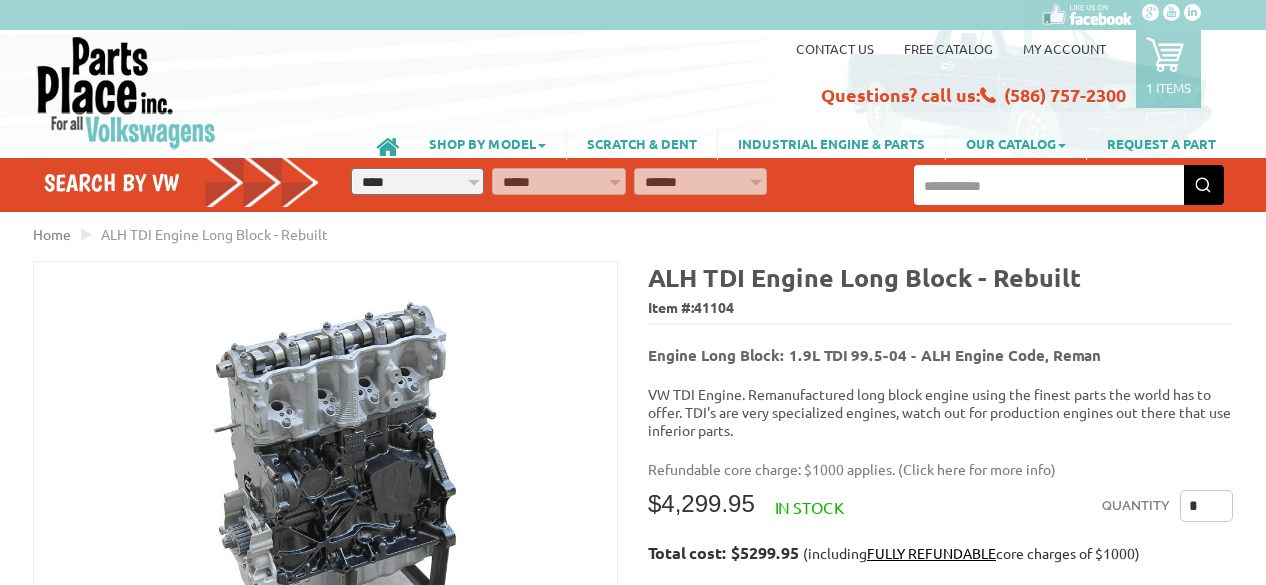 scroll, scrollTop: 0, scrollLeft: 0, axis: both 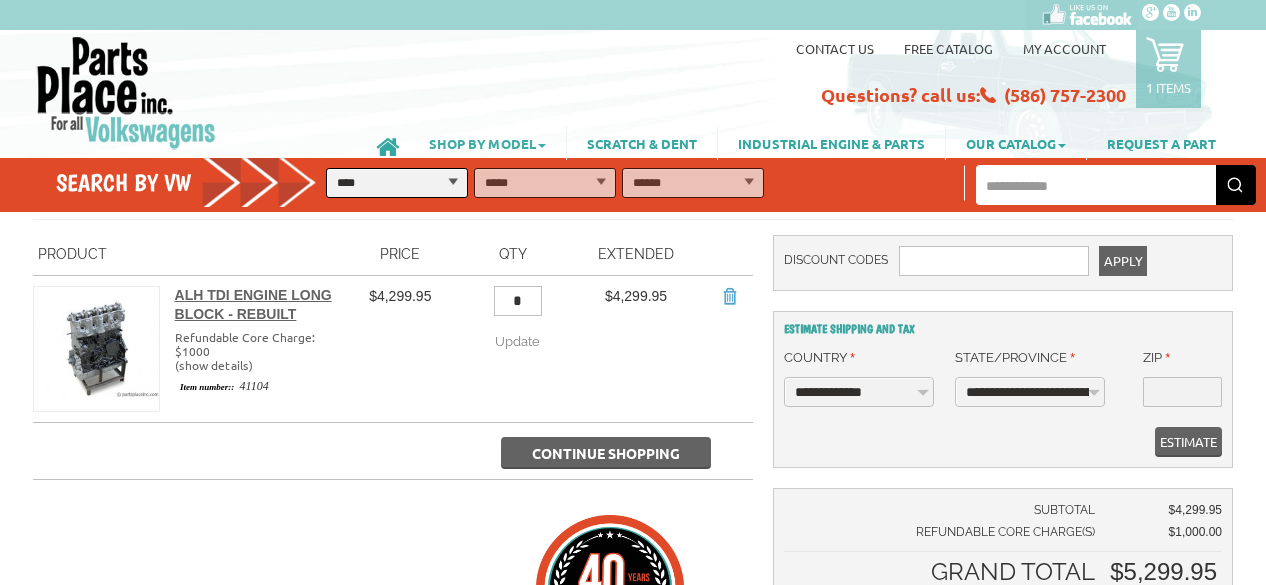 click on "SHOP BY MODEL" at bounding box center [487, 143] 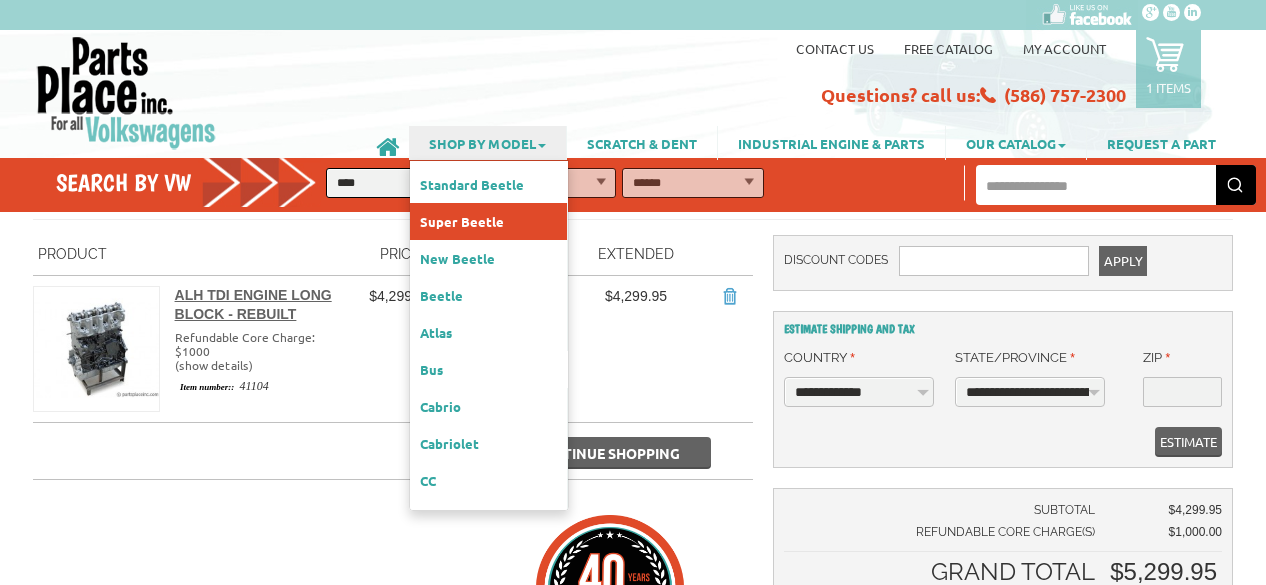click on "Super Beetle" at bounding box center (488, 221) 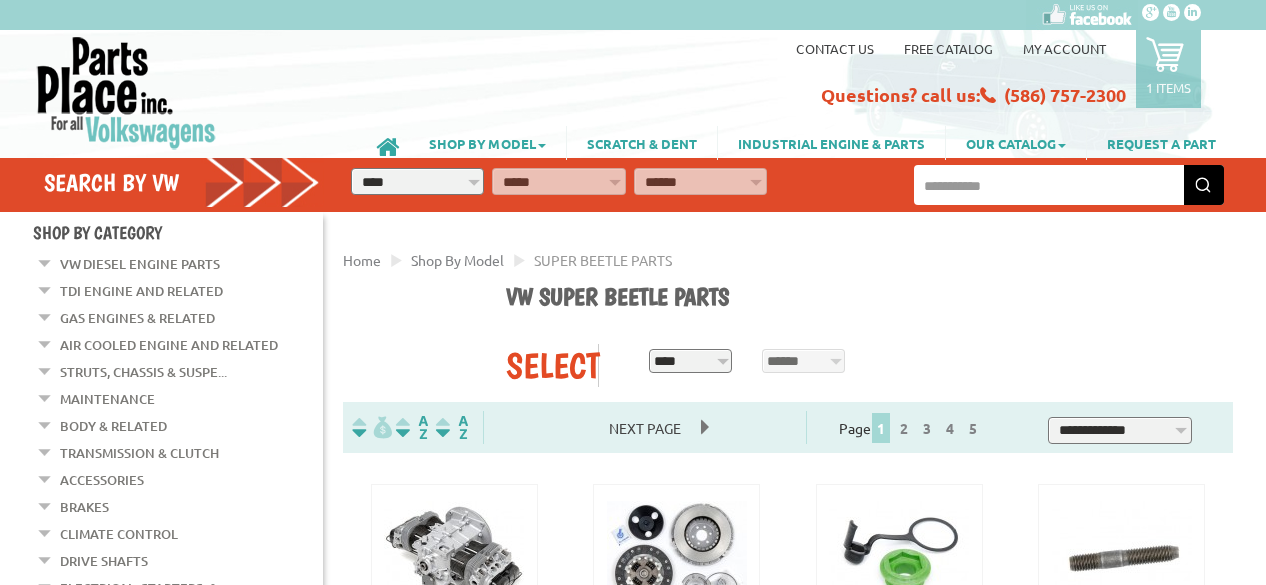 scroll, scrollTop: 0, scrollLeft: 0, axis: both 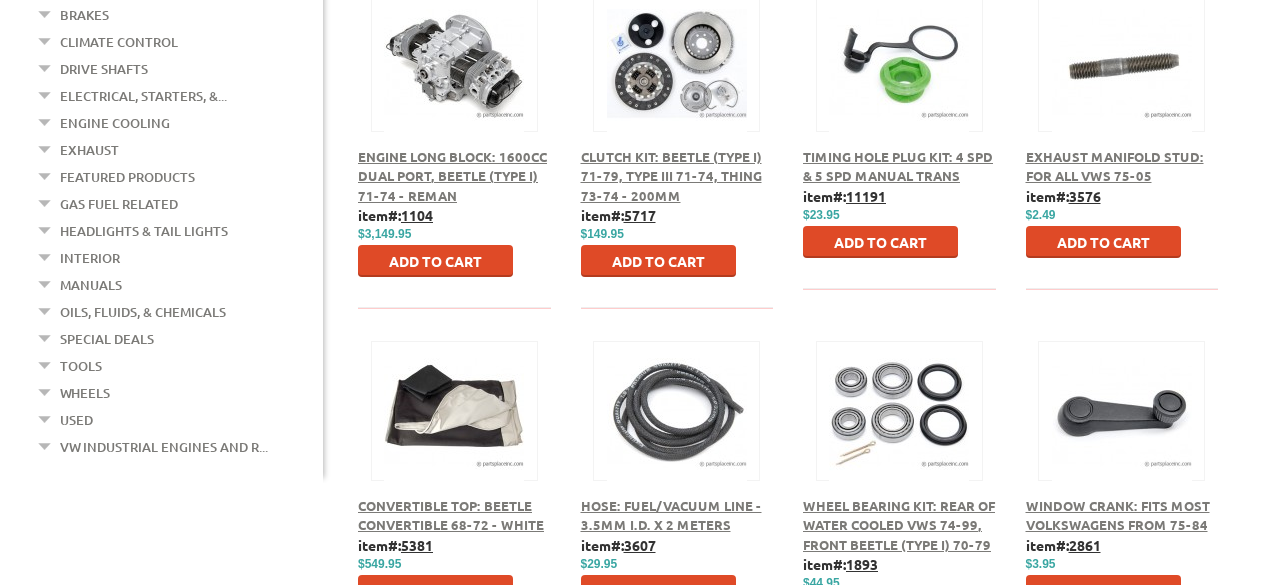 click on "Timing Hole Plug Kit: 4 Spd & 5 Spd Manual Trans" at bounding box center (898, 166) 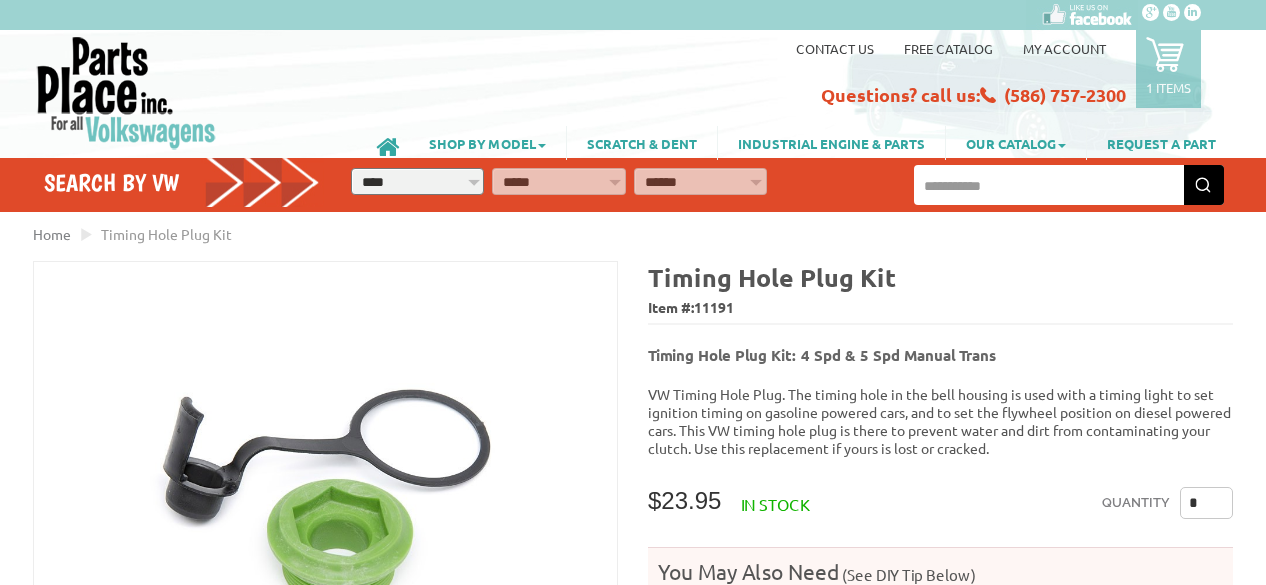 scroll, scrollTop: 0, scrollLeft: 0, axis: both 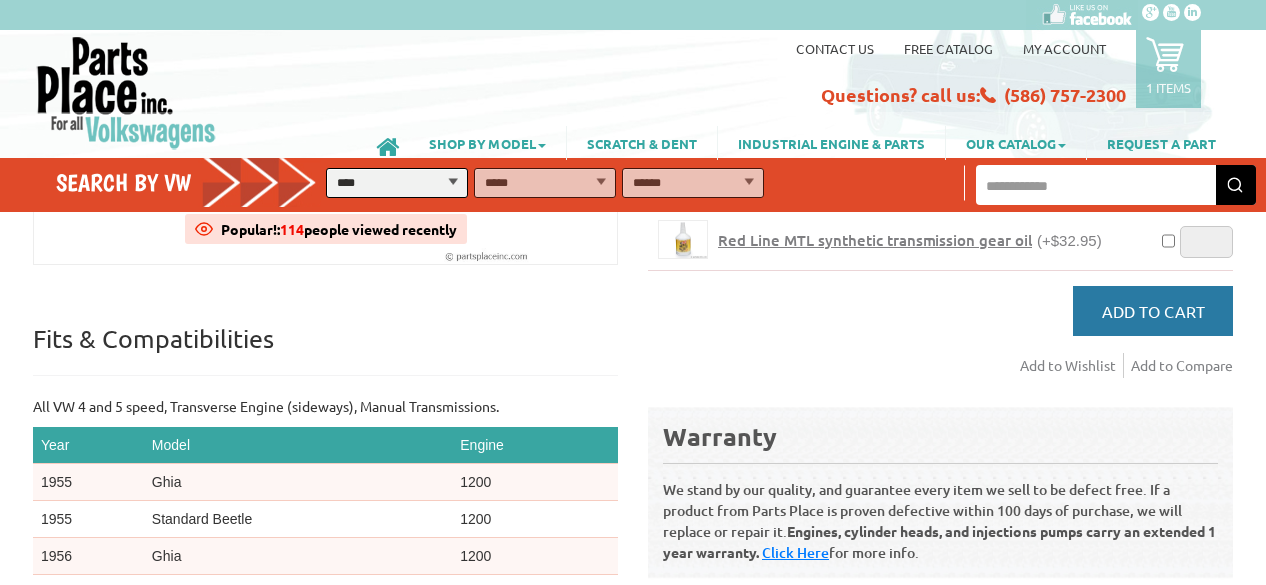 click on "Add to Cart" at bounding box center [1153, 311] 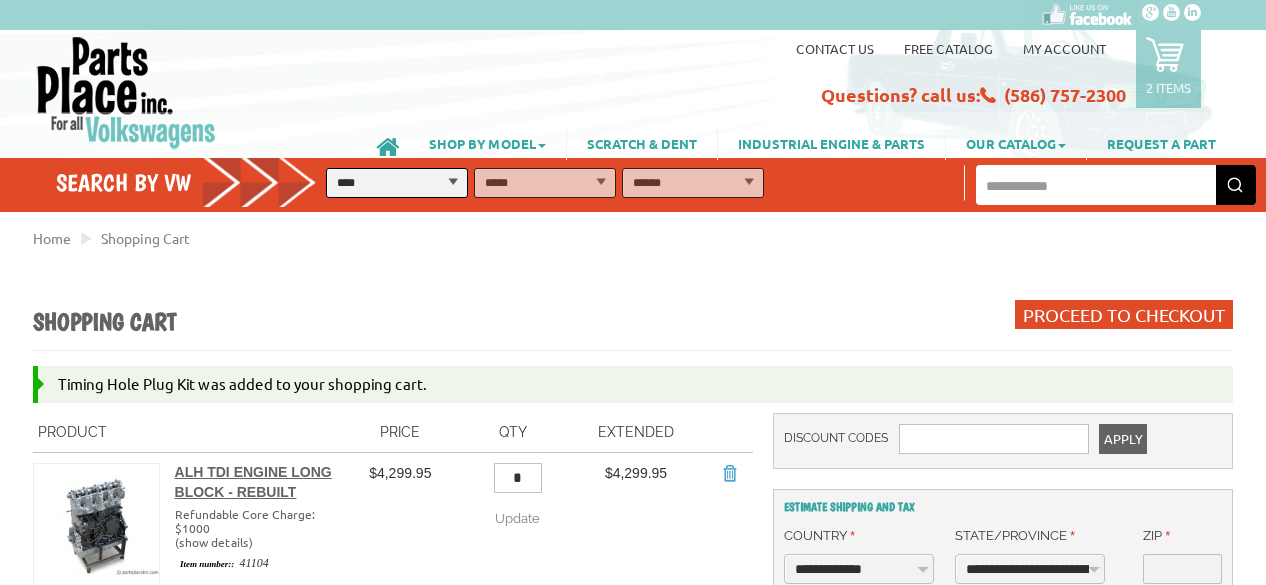 scroll, scrollTop: 0, scrollLeft: 0, axis: both 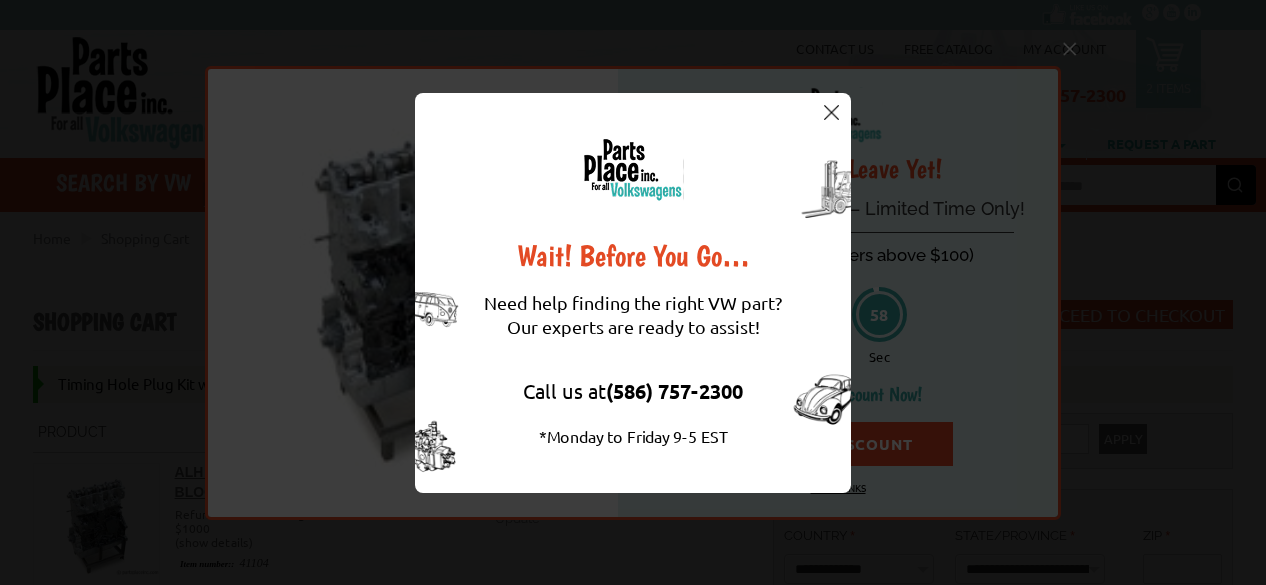 click at bounding box center [831, 112] 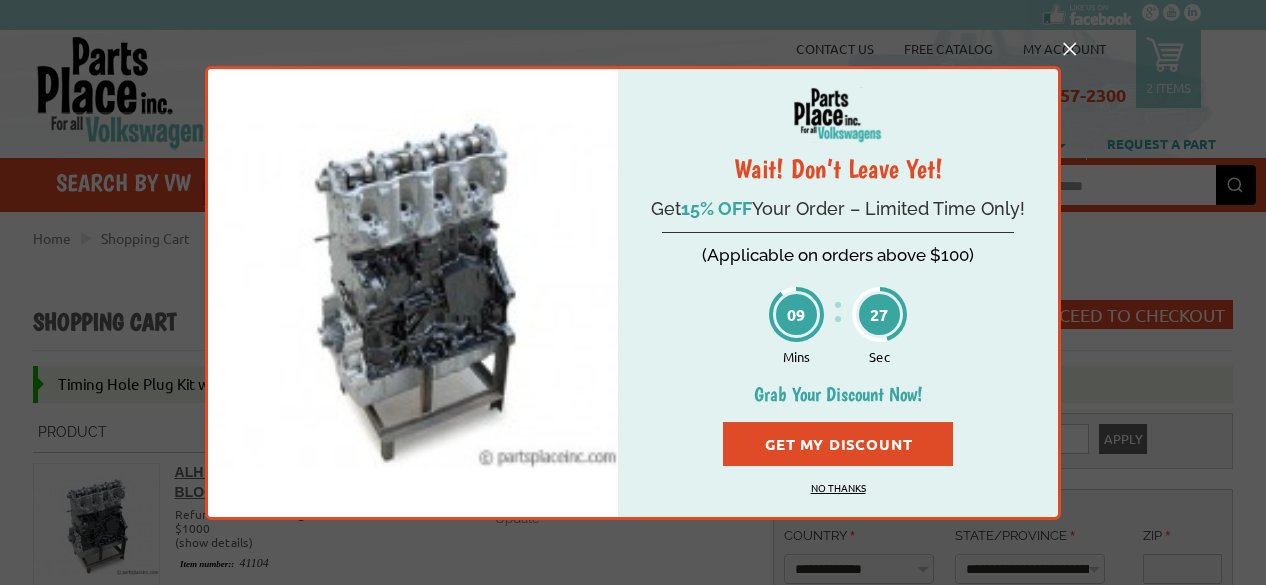 click on "Get My Discount" at bounding box center (838, 444) 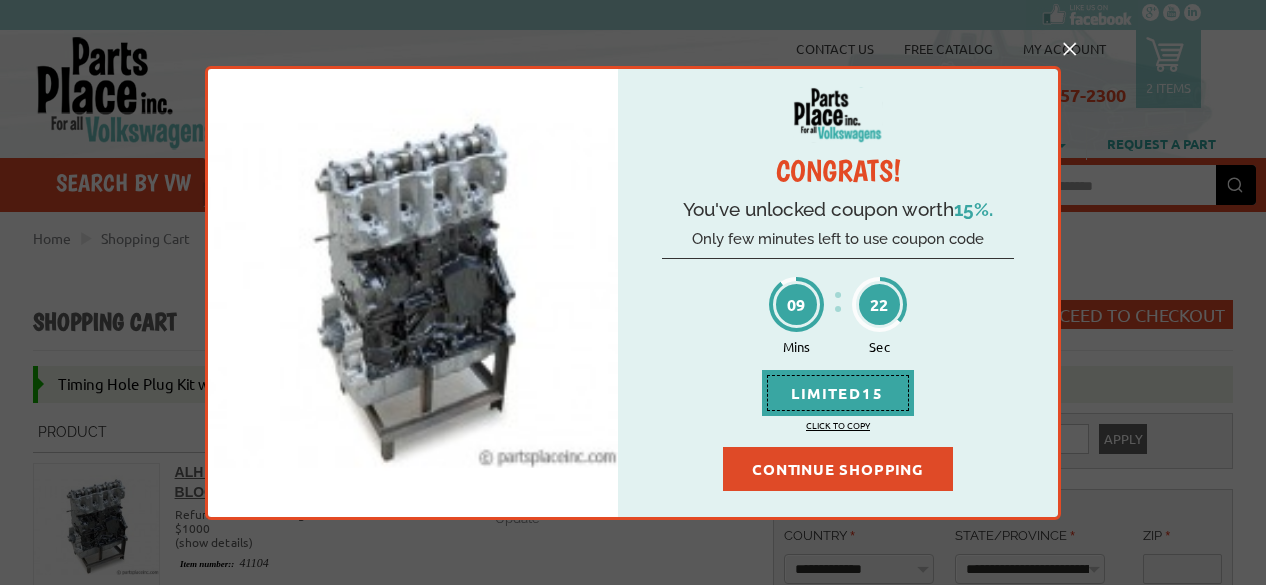 click on "CONTINUE SHOPPING" at bounding box center (838, 469) 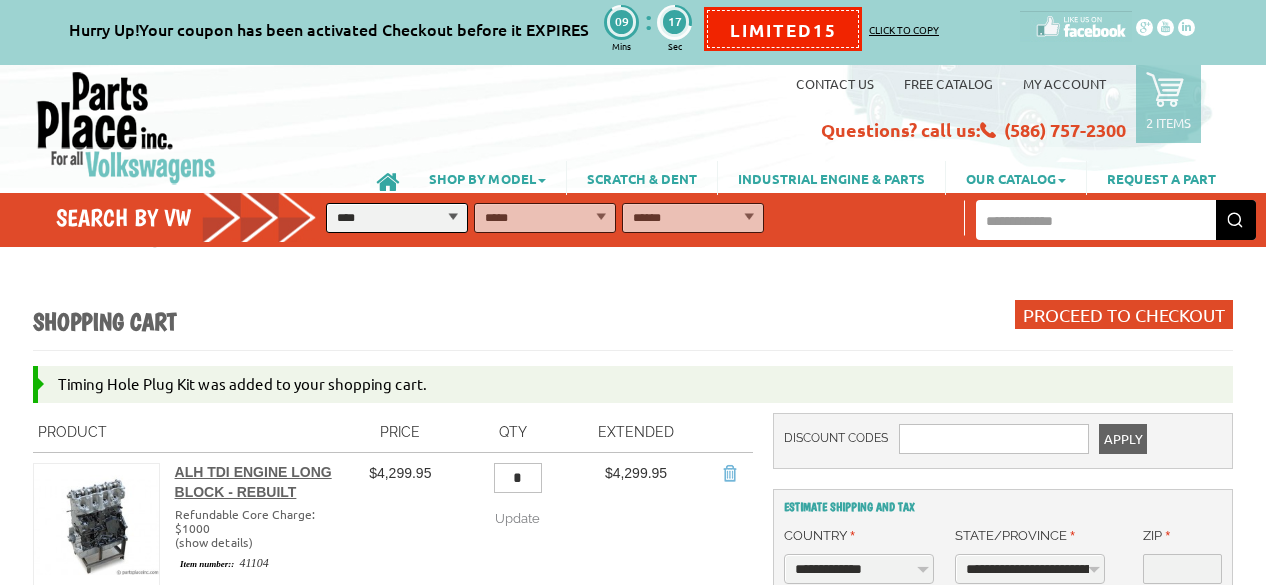 click on "Remove Item" at bounding box center [729, 473] 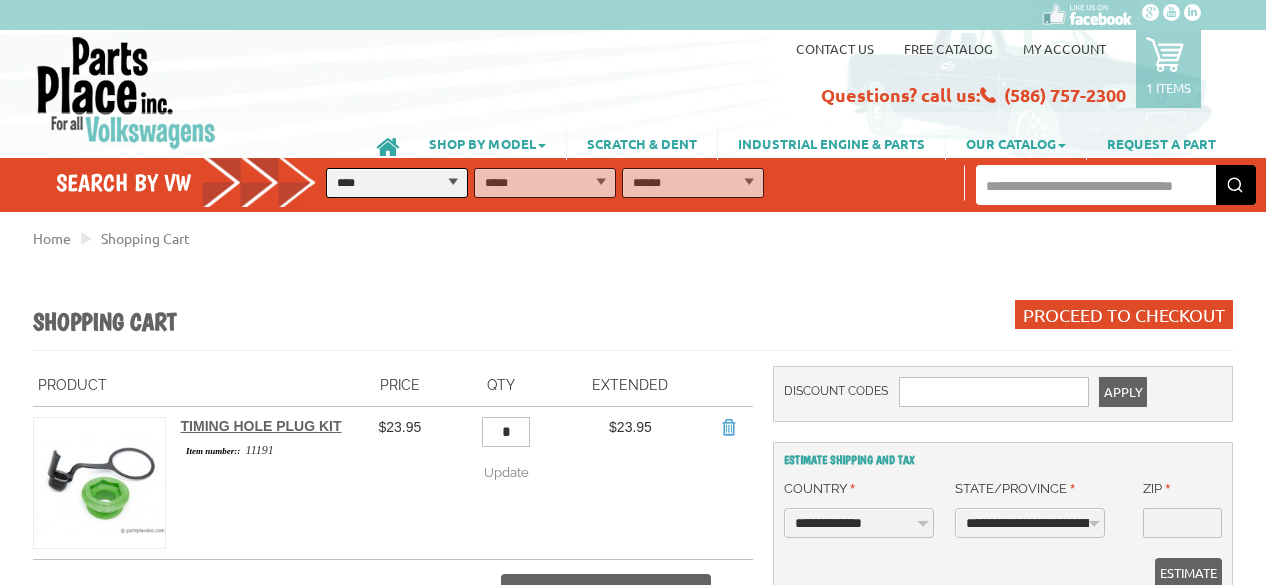 scroll, scrollTop: 0, scrollLeft: 0, axis: both 